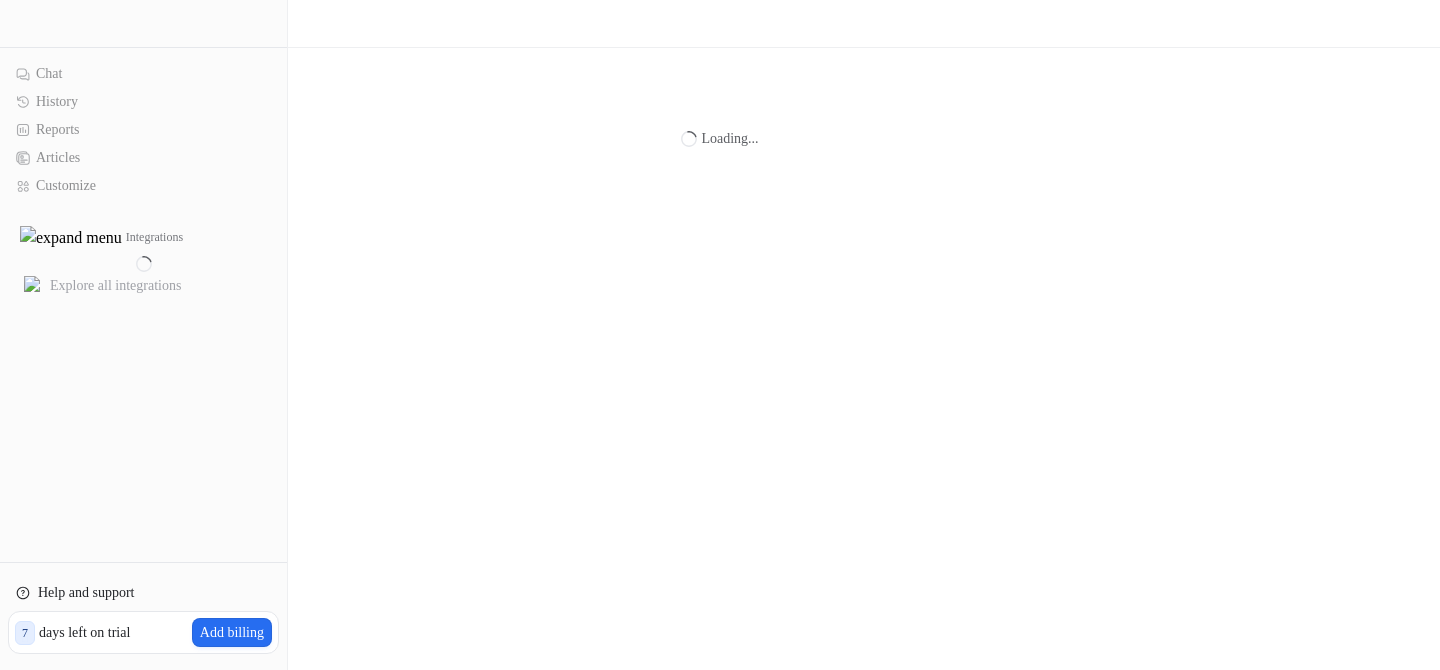 scroll, scrollTop: 0, scrollLeft: 0, axis: both 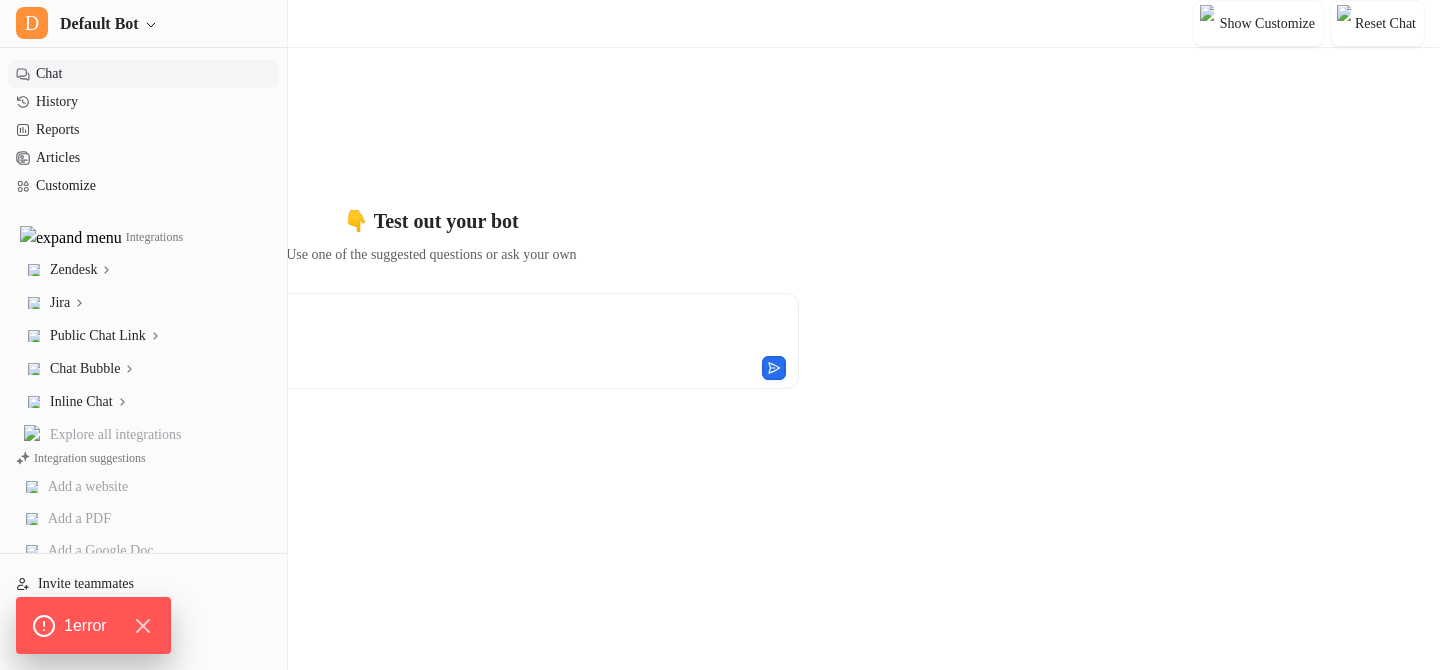 type on "**********" 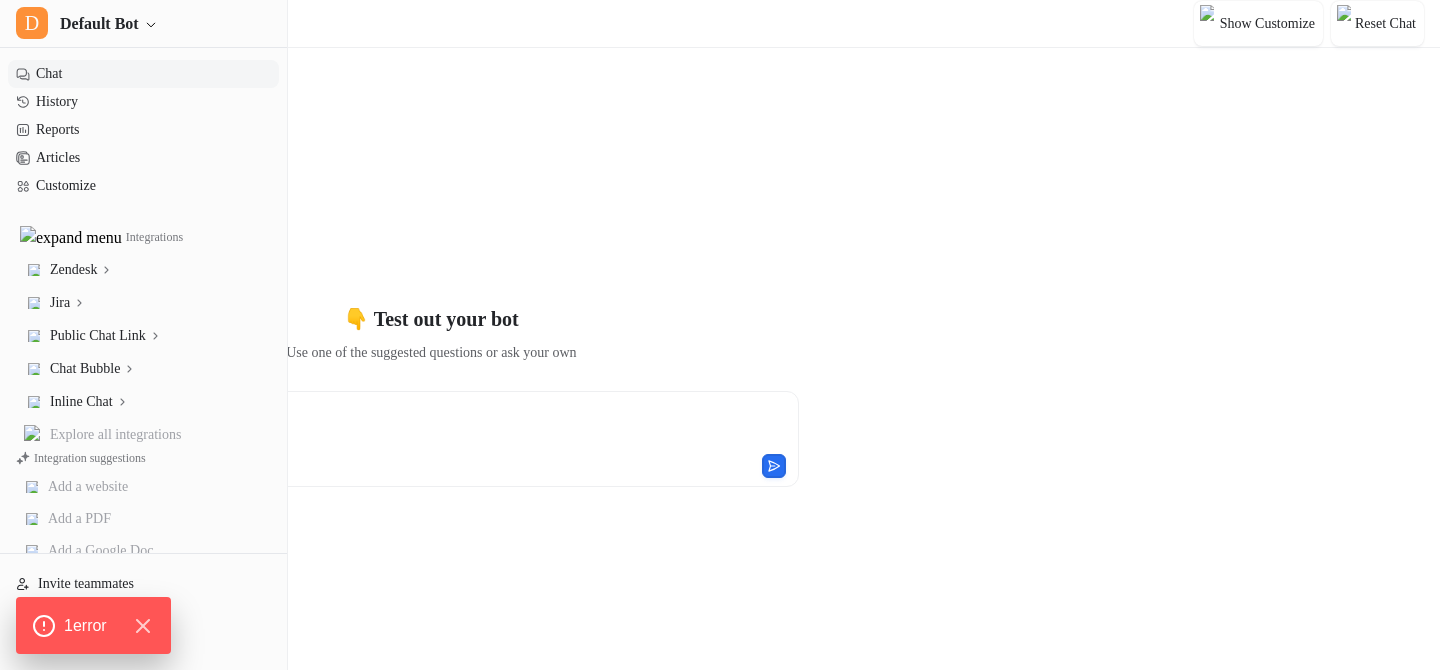 click on "**********" at bounding box center (431, 407) 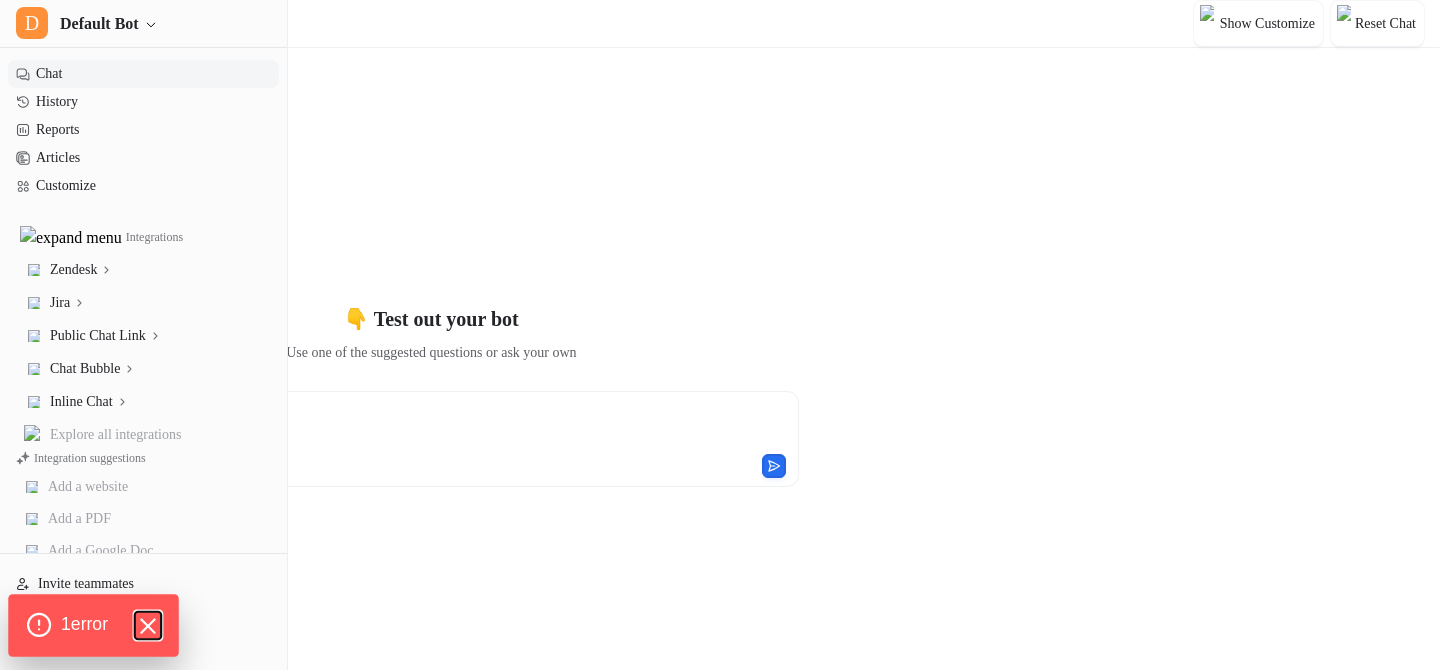 click 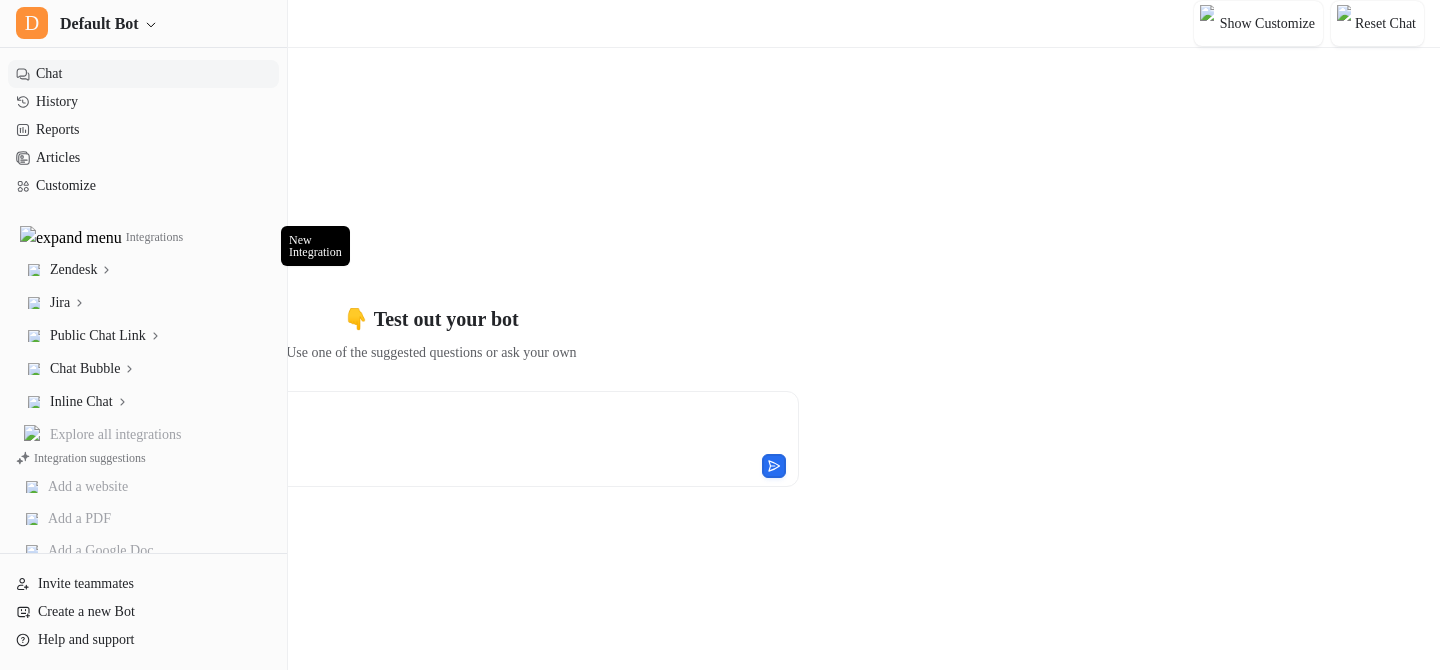 click at bounding box center (261, 238) 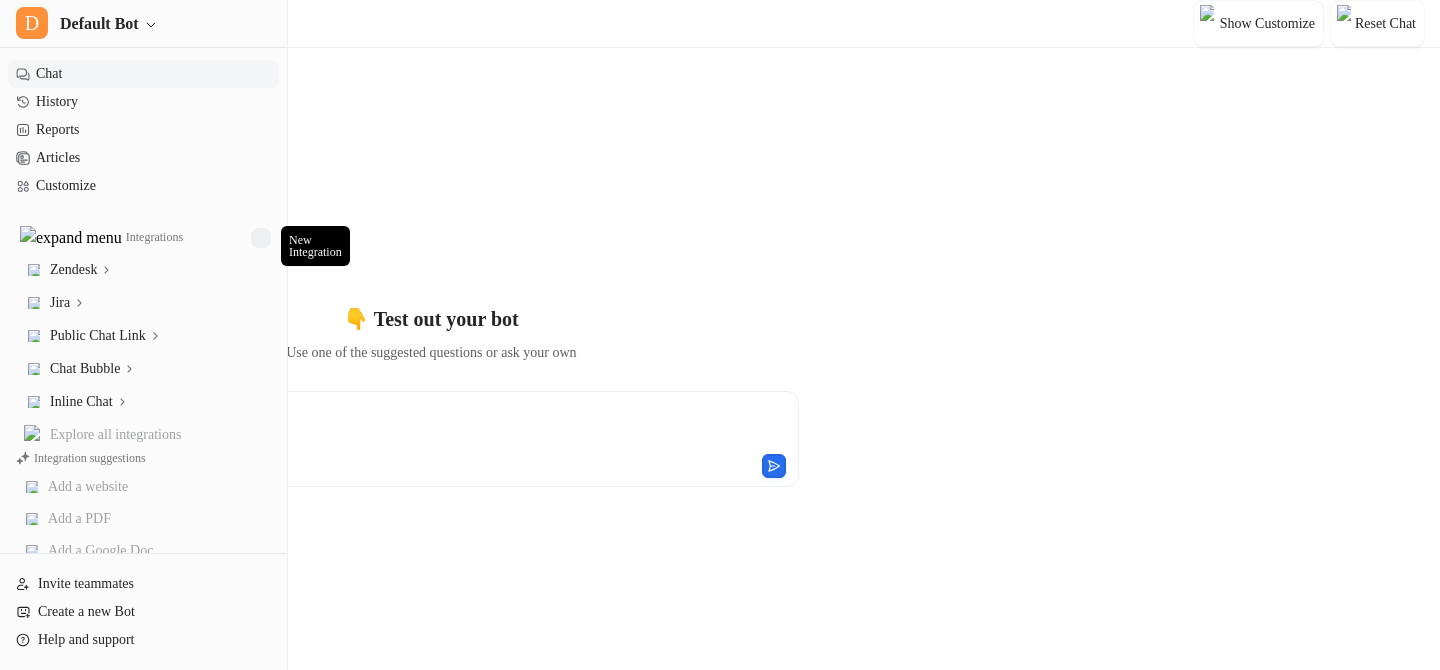click at bounding box center [261, 238] 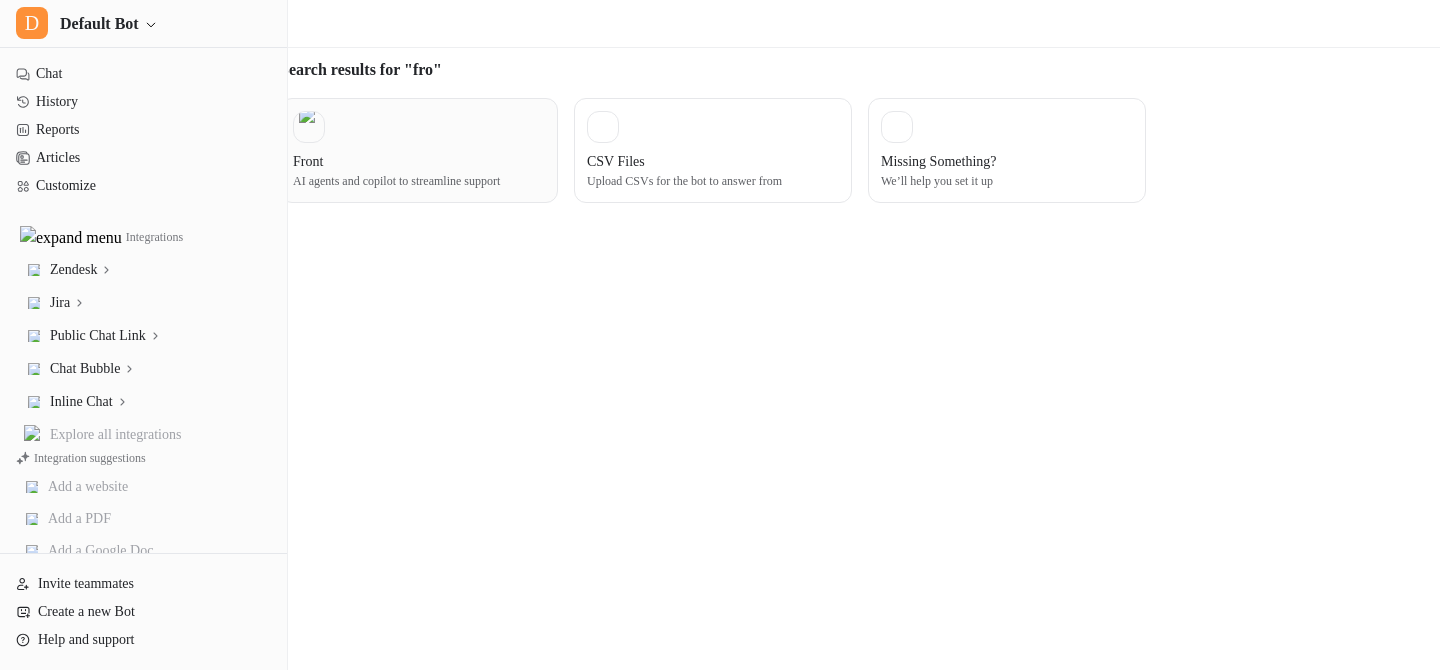 type on "***" 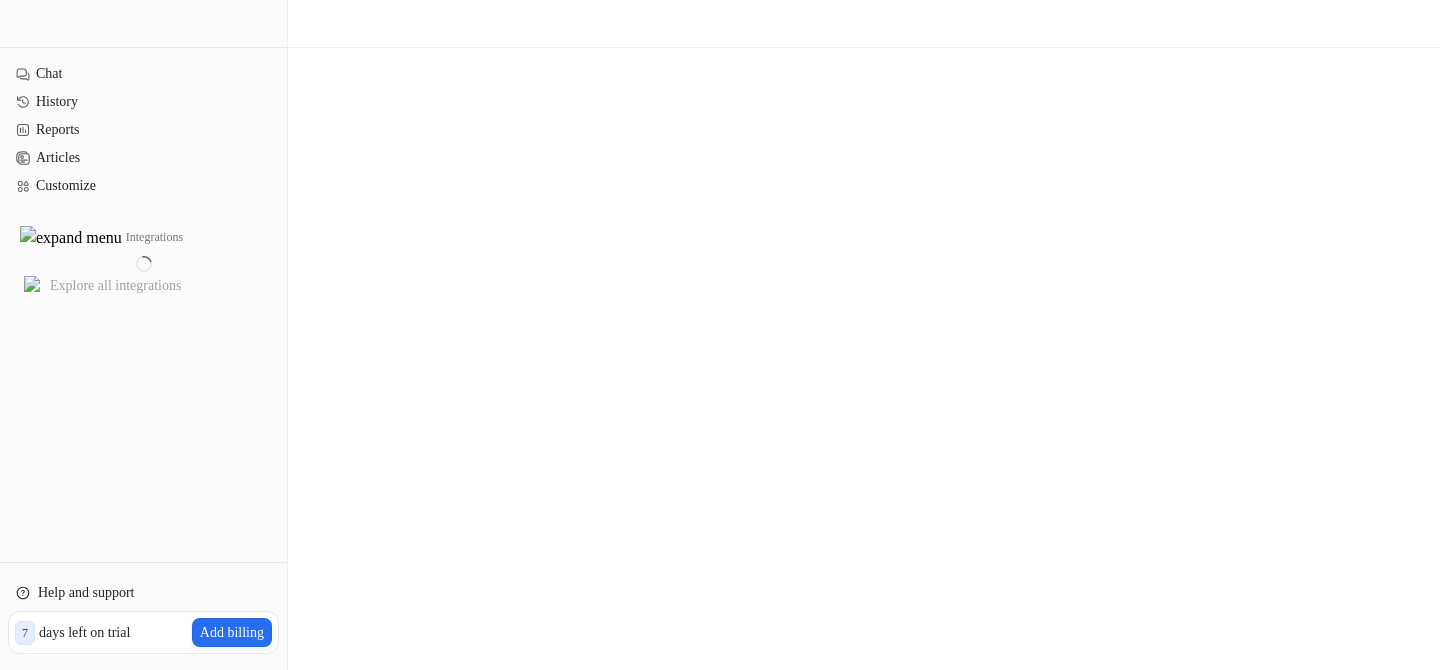scroll, scrollTop: 0, scrollLeft: 0, axis: both 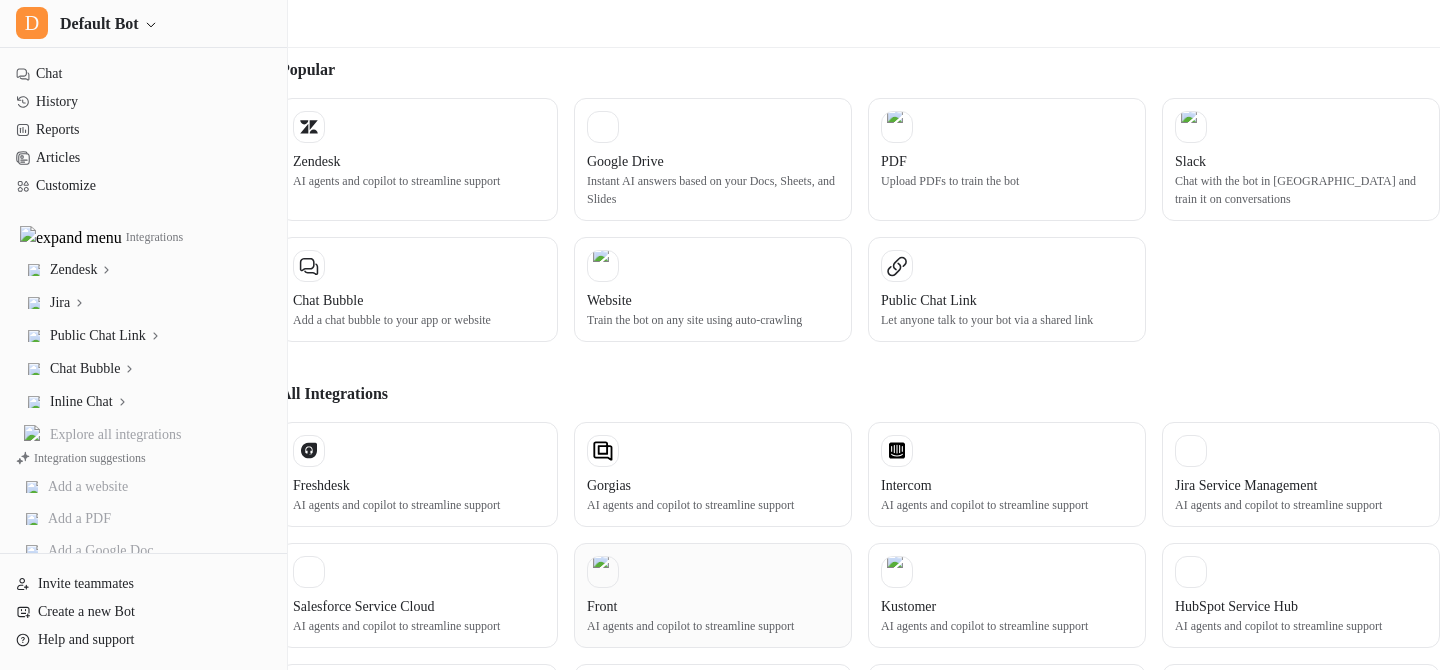 click on "Front AI agents and copilot to streamline support" at bounding box center (713, 595) 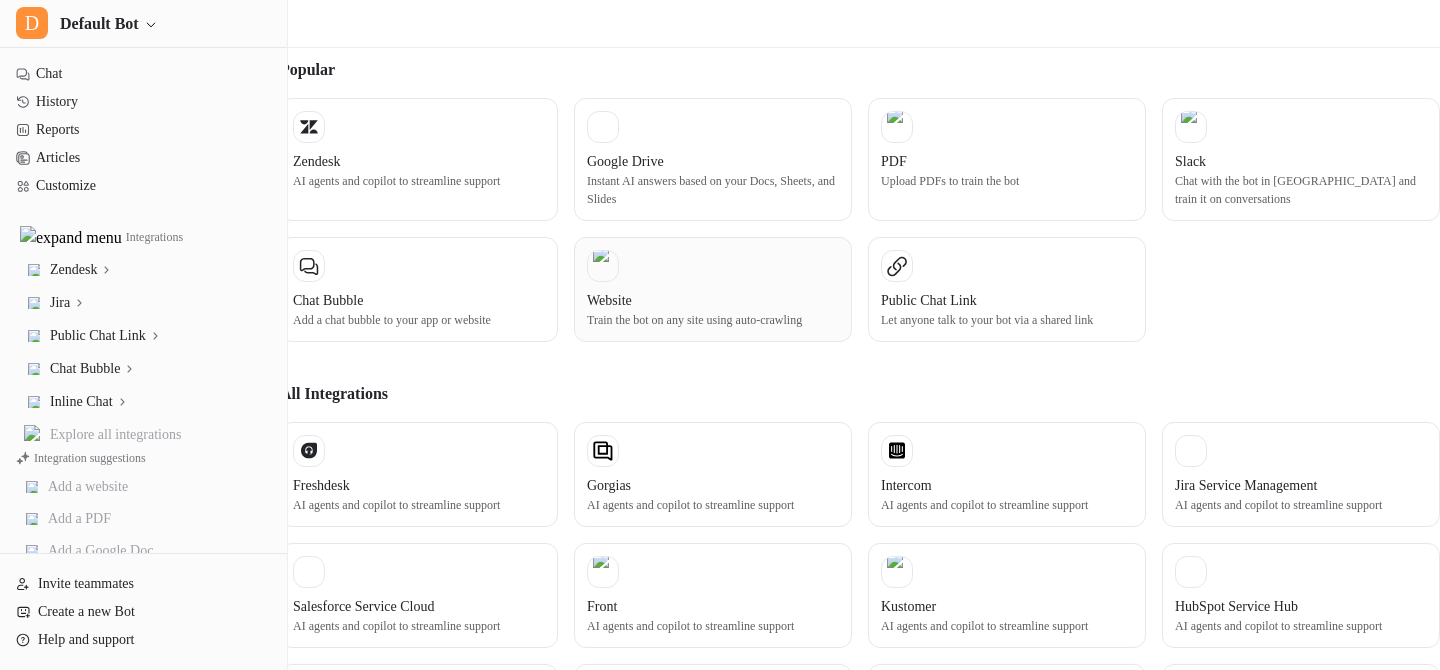 scroll, scrollTop: 0, scrollLeft: 0, axis: both 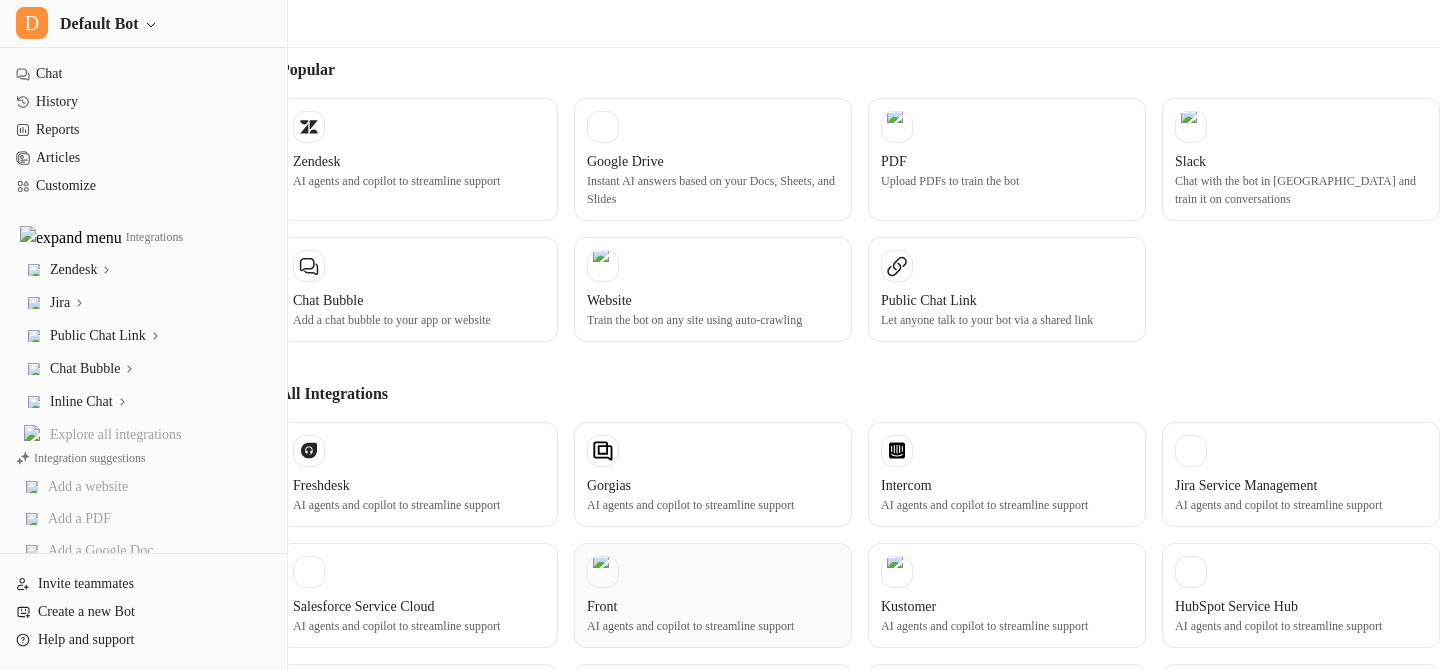 click at bounding box center (603, 572) 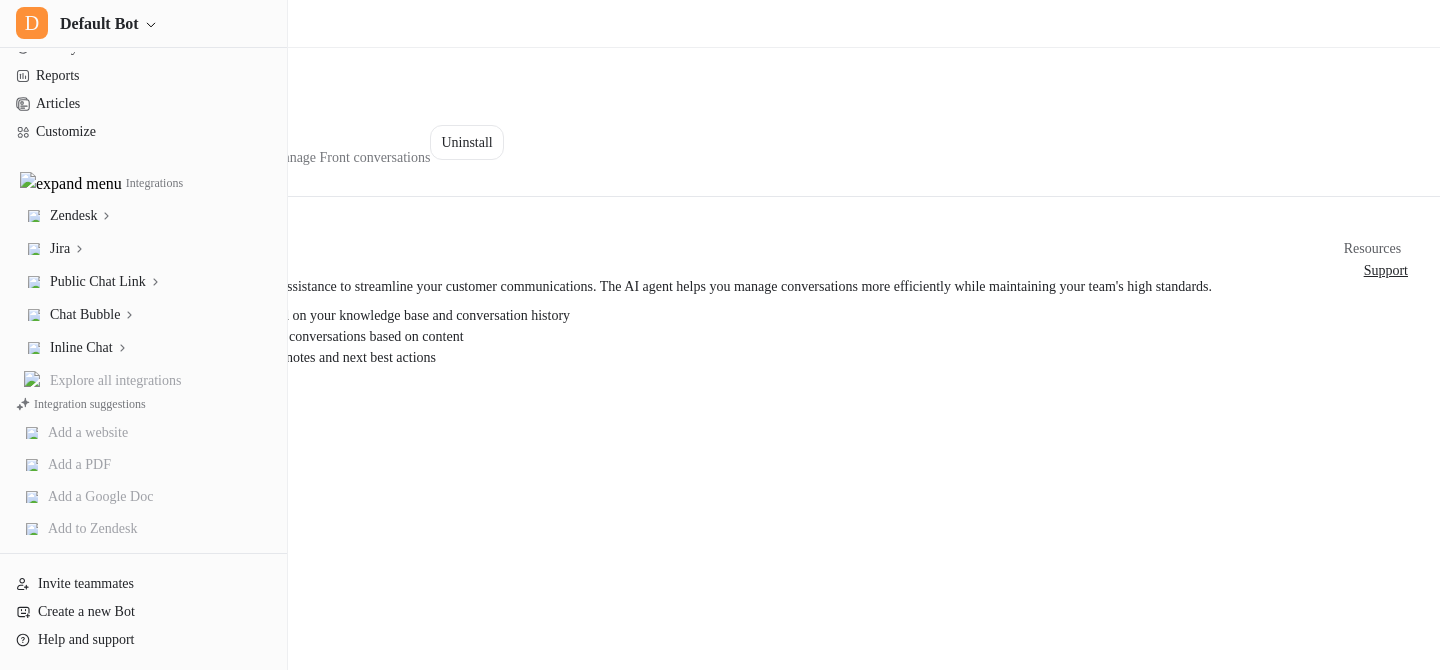 scroll, scrollTop: 0, scrollLeft: 0, axis: both 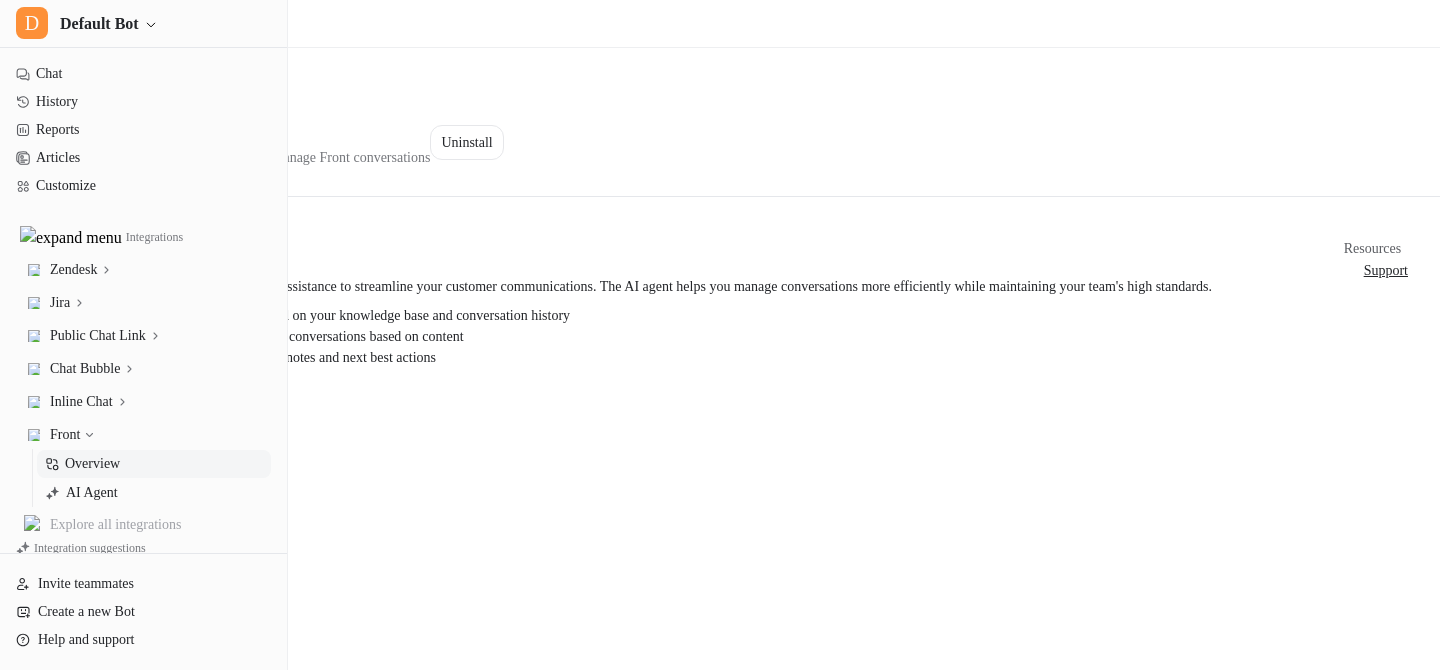 click on "Overview Enhance your Front inbox with AI-powered assistance to streamline your customer communications. The AI agent helps you manage conversations more efficiently while maintaining your team's high standards. AI agent drafts contextual replies based on your knowledge base and conversation history Automatically tag, route, and prioritize conversations based on content Get intelligent suggestions for internal notes and next best actions Resources   Support" at bounding box center [720, 296] 